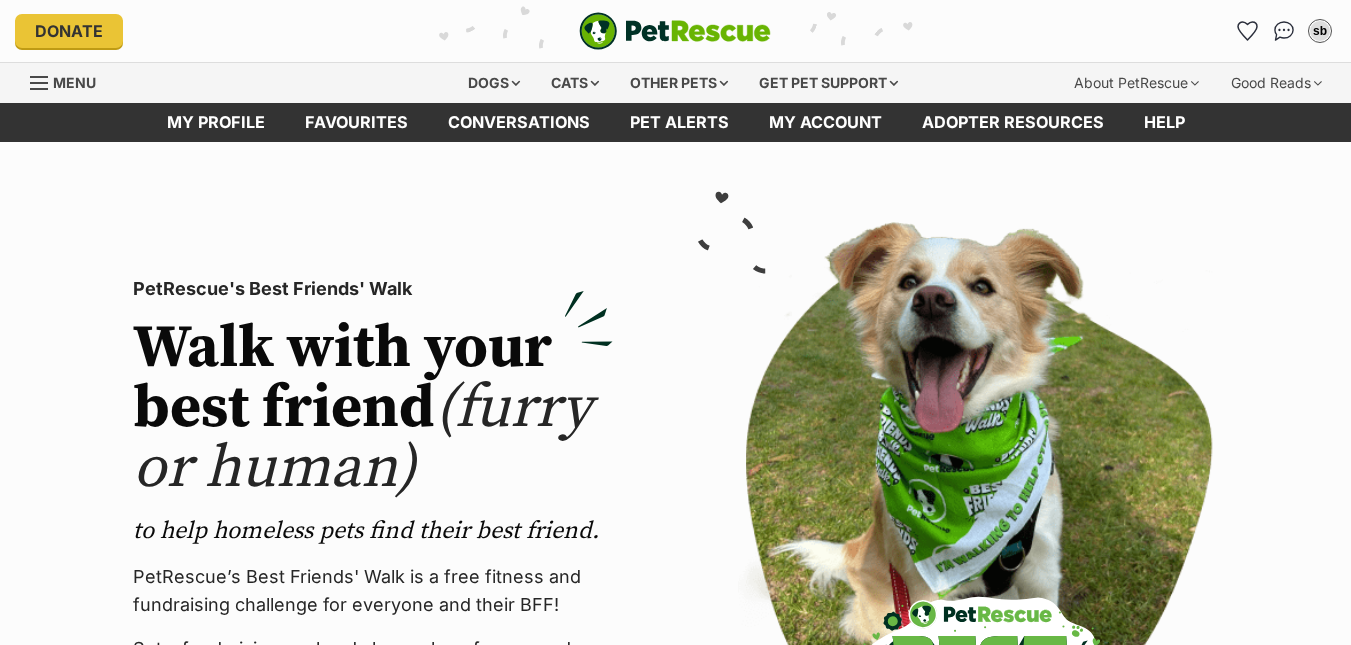 scroll, scrollTop: 0, scrollLeft: 0, axis: both 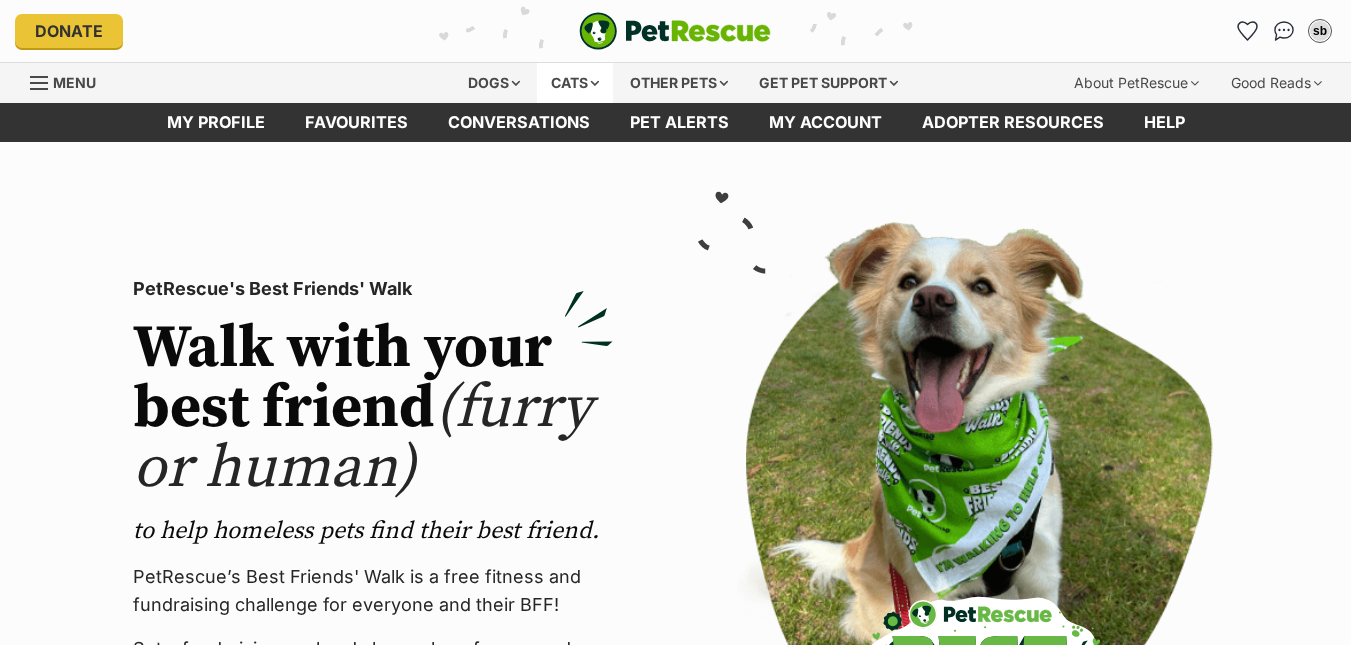 click on "Cats" at bounding box center [575, 83] 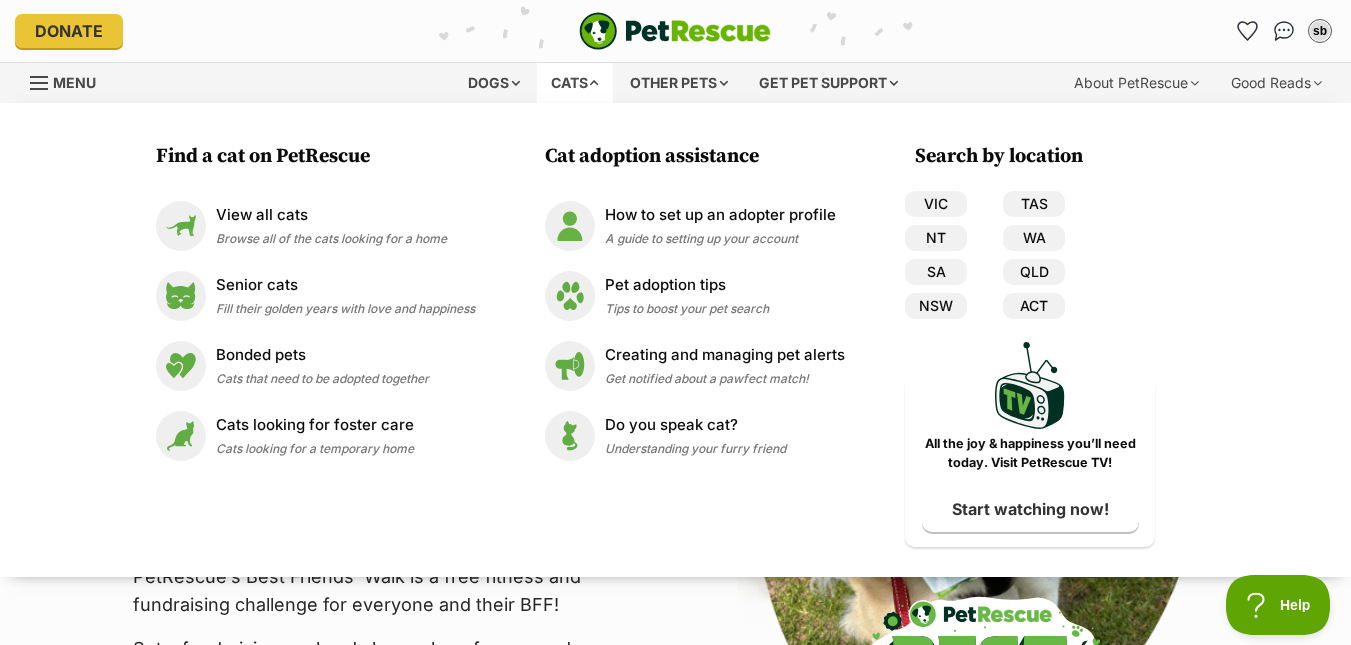 scroll, scrollTop: 0, scrollLeft: 0, axis: both 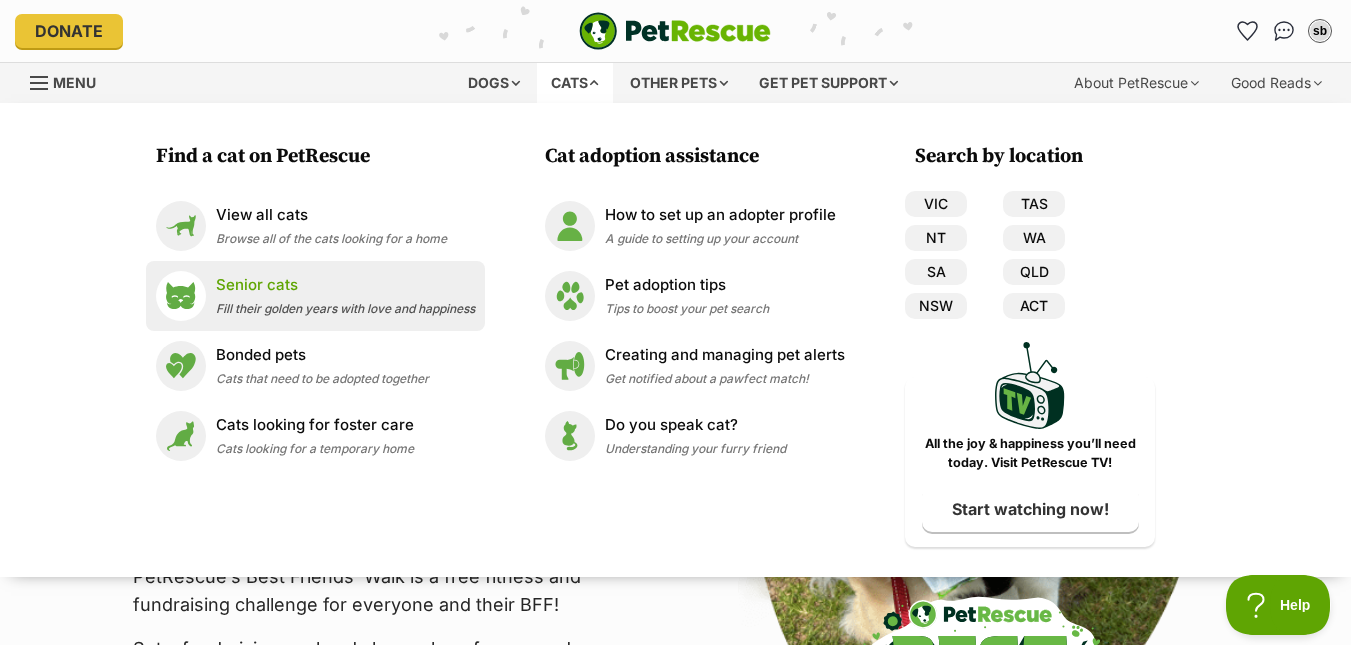 click on "Senior cats" at bounding box center [345, 285] 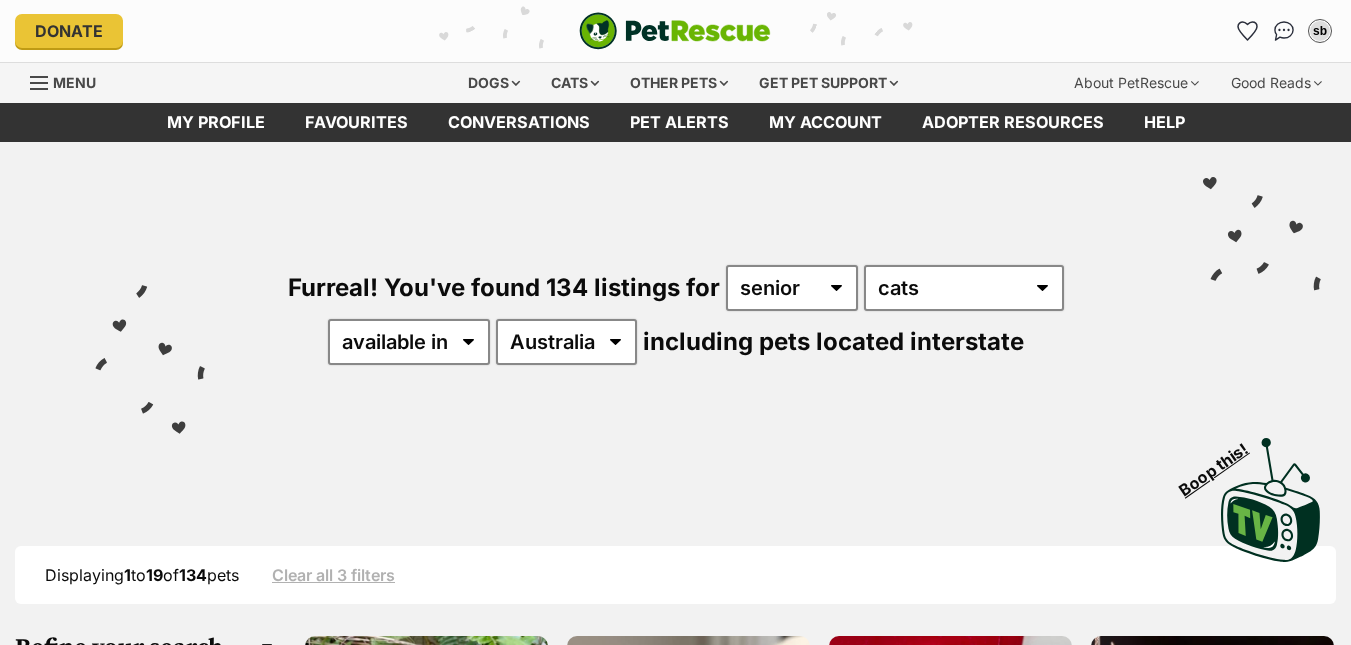 scroll, scrollTop: 0, scrollLeft: 0, axis: both 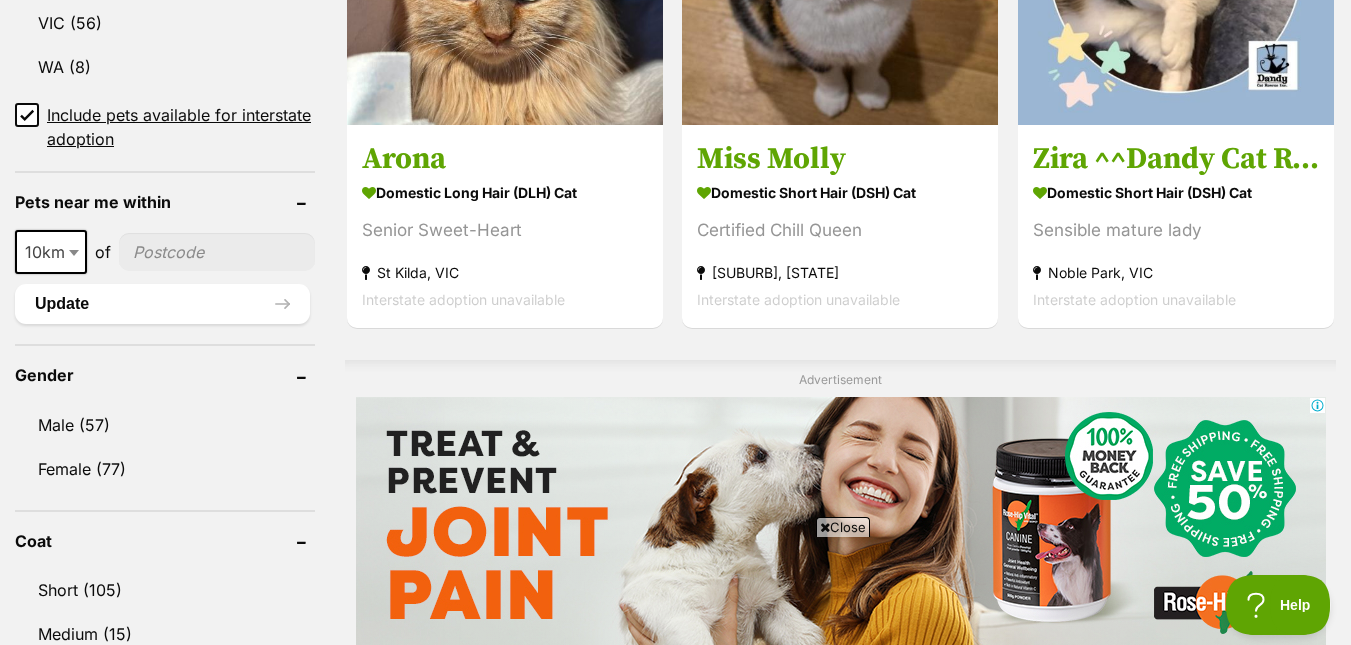 click at bounding box center [217, 252] 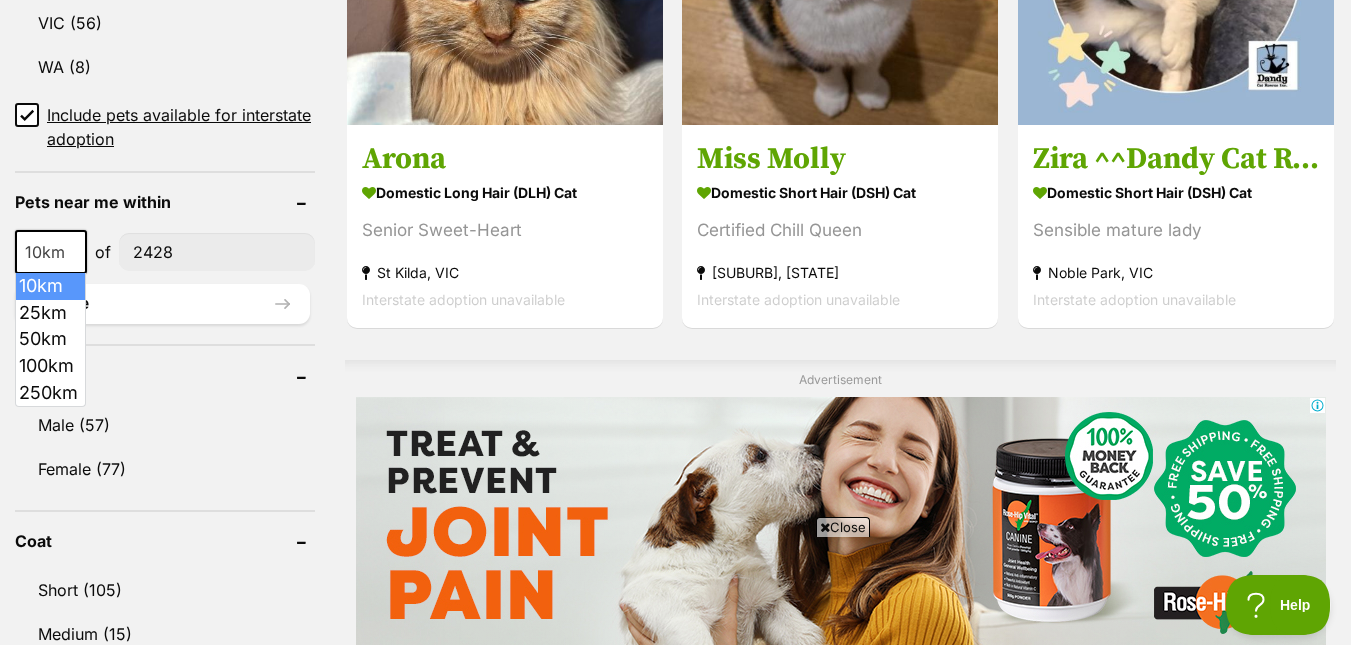 click at bounding box center [74, 253] 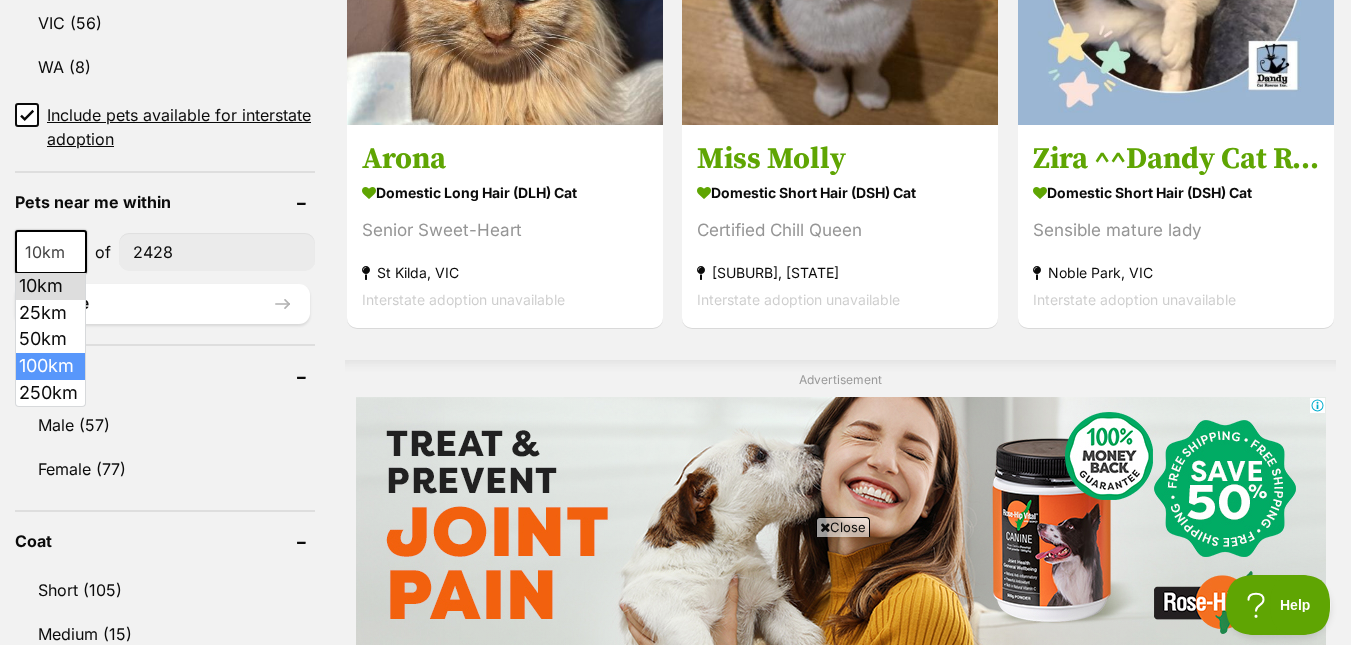 select on "100" 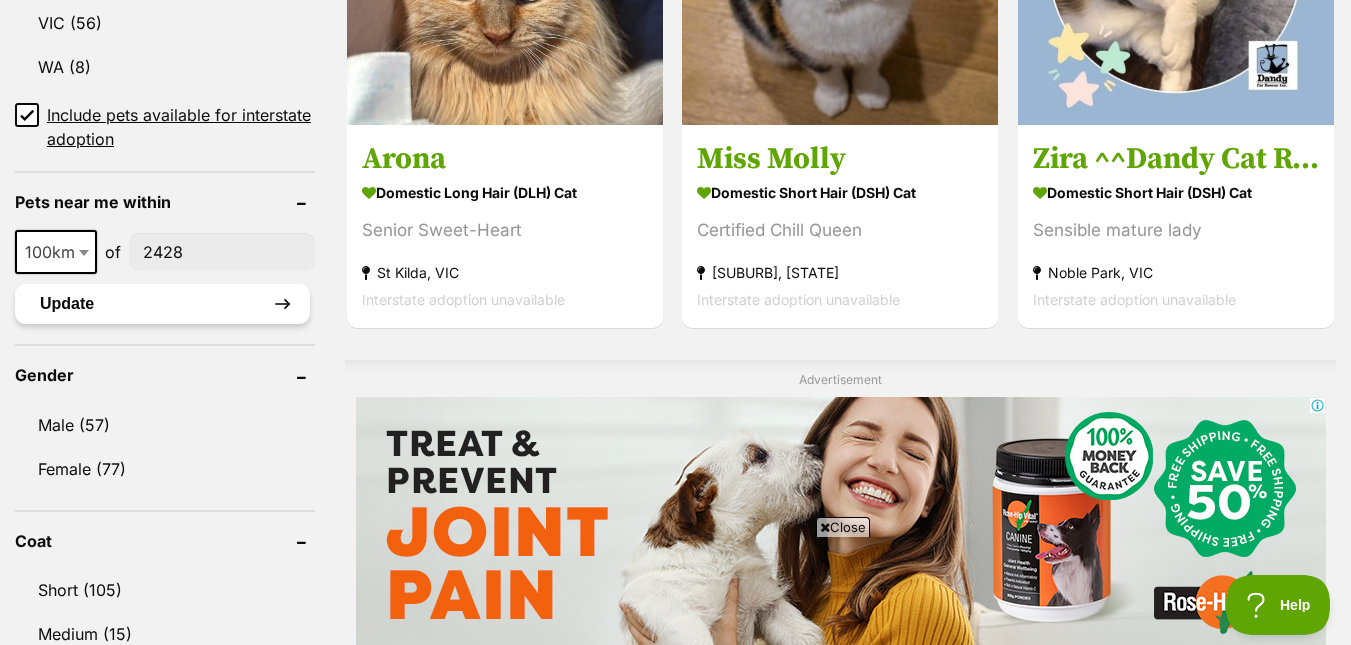 click on "Update" at bounding box center [162, 304] 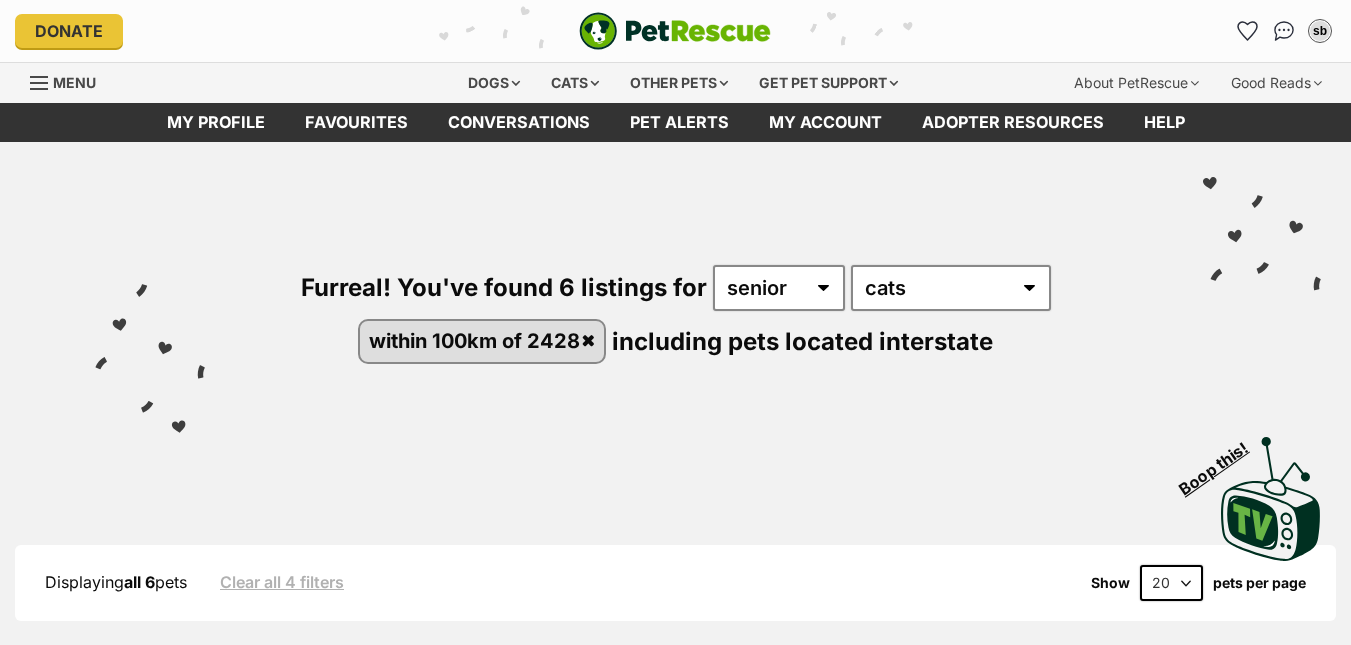 scroll, scrollTop: 0, scrollLeft: 0, axis: both 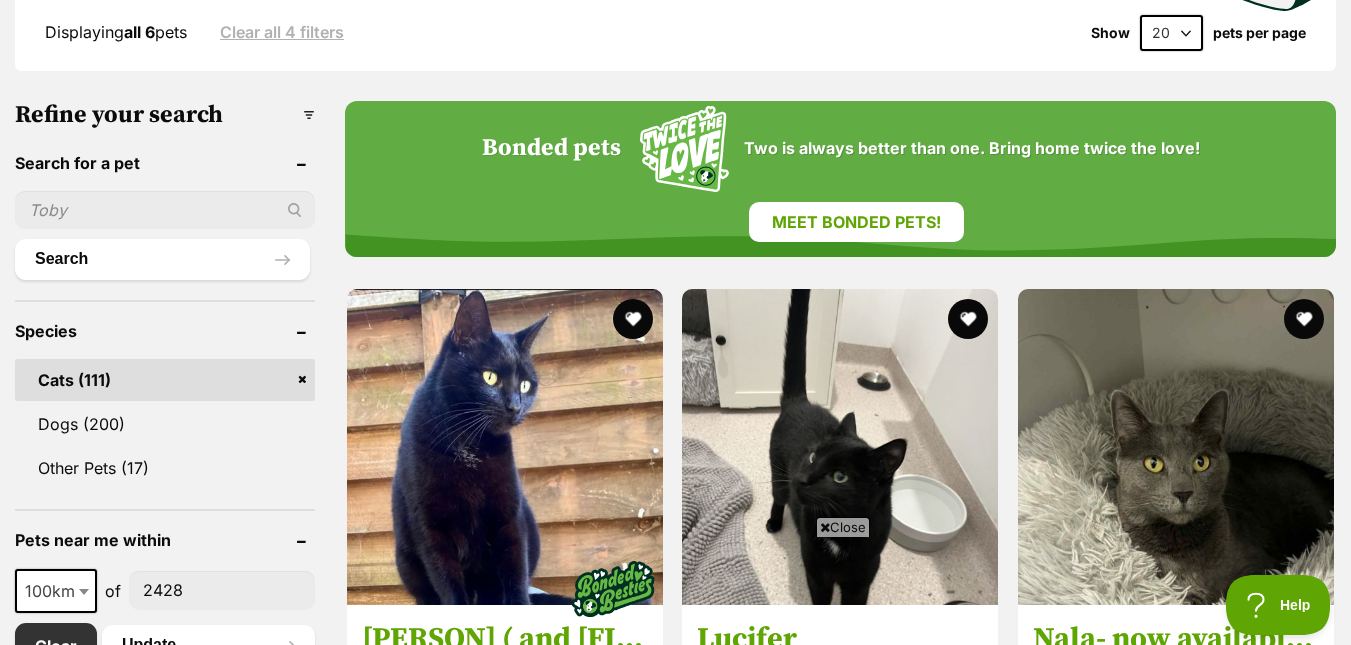 click at bounding box center [825, 527] 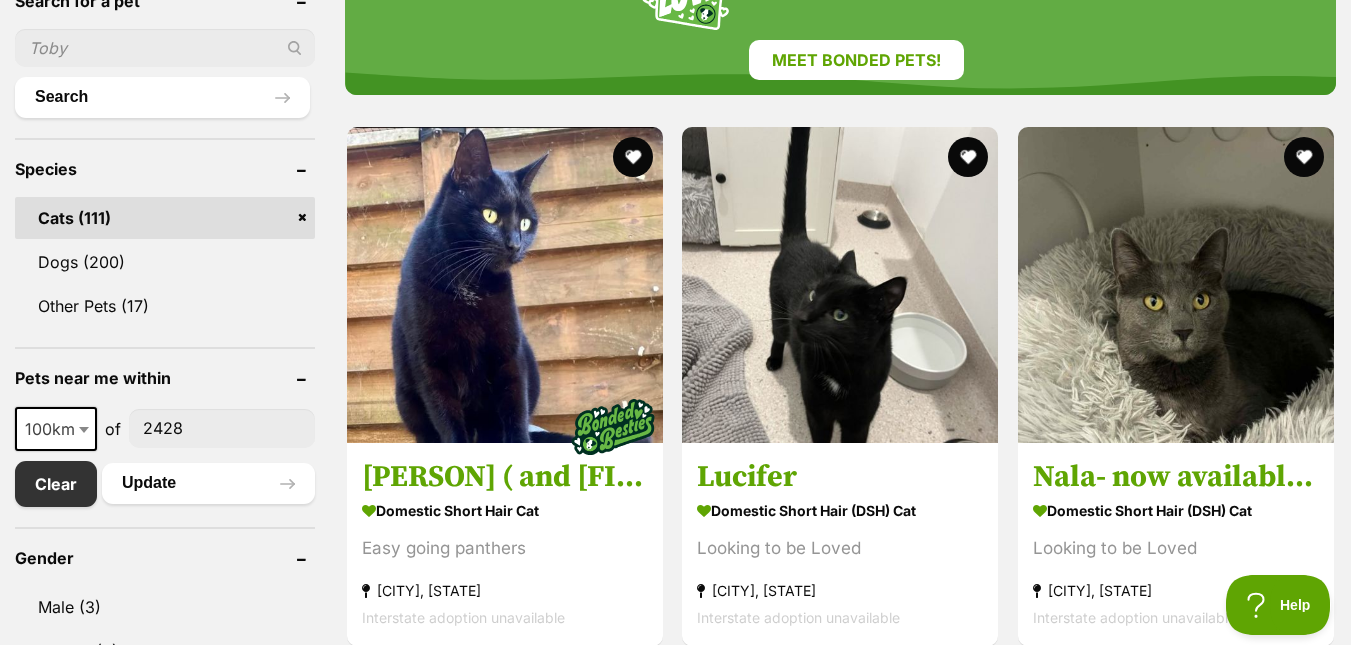 scroll, scrollTop: 688, scrollLeft: 0, axis: vertical 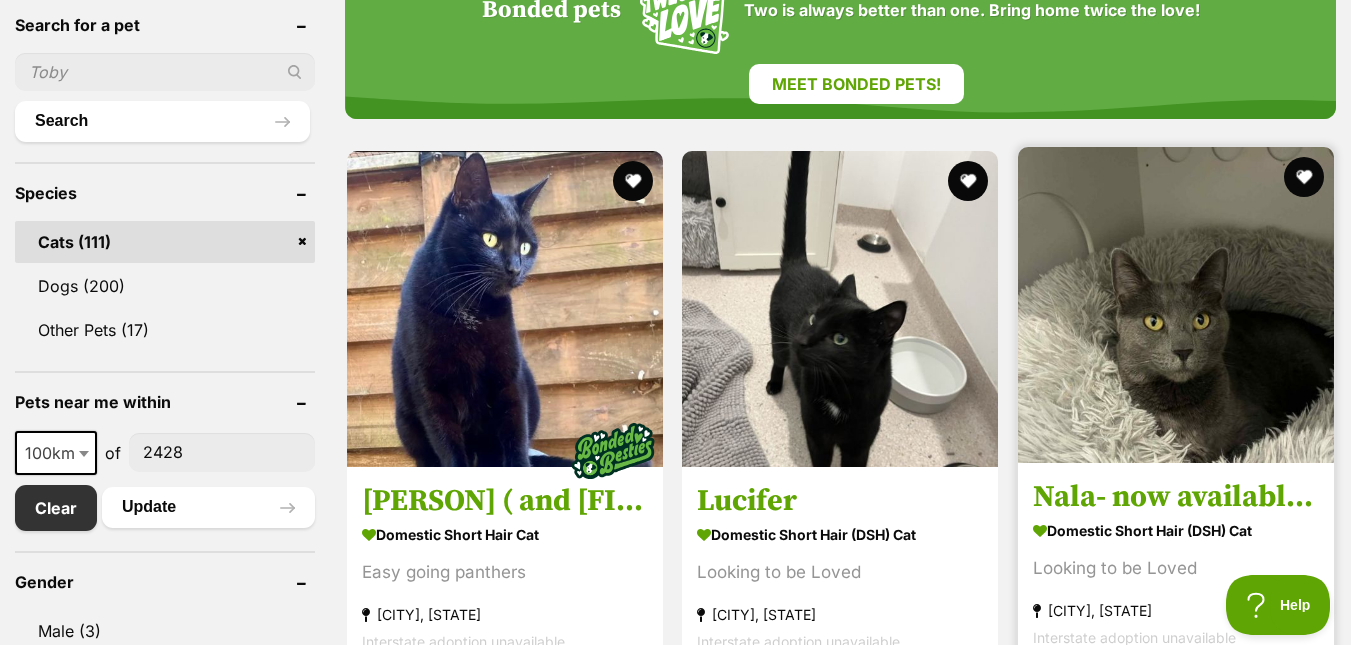 click on "Nala- now available Rutherford PET Quarters" at bounding box center [1176, 497] 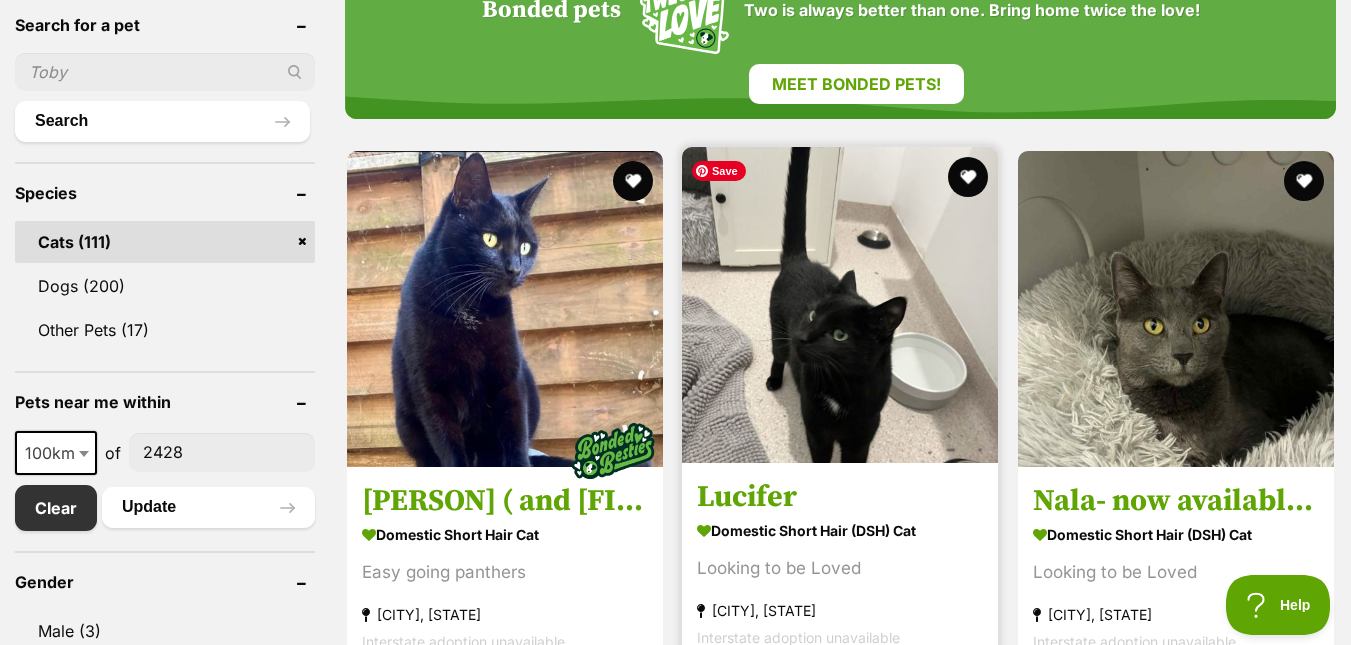 click at bounding box center [840, 305] 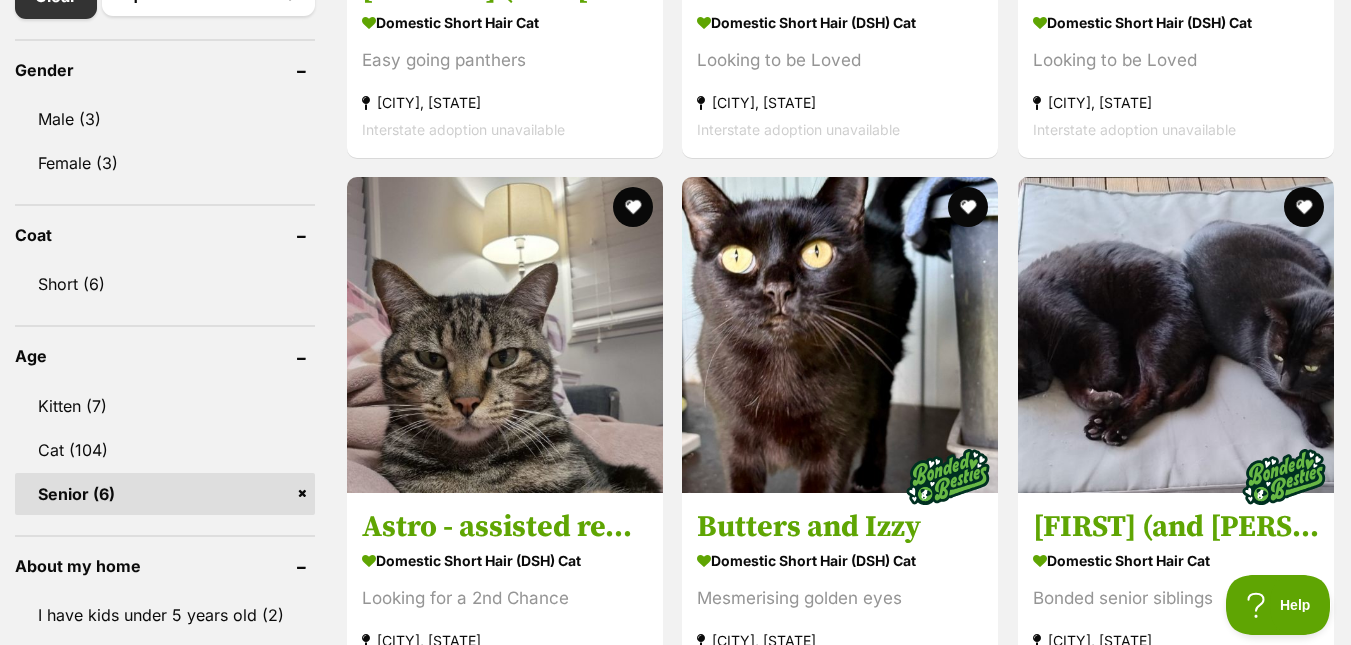 scroll, scrollTop: 1257, scrollLeft: 0, axis: vertical 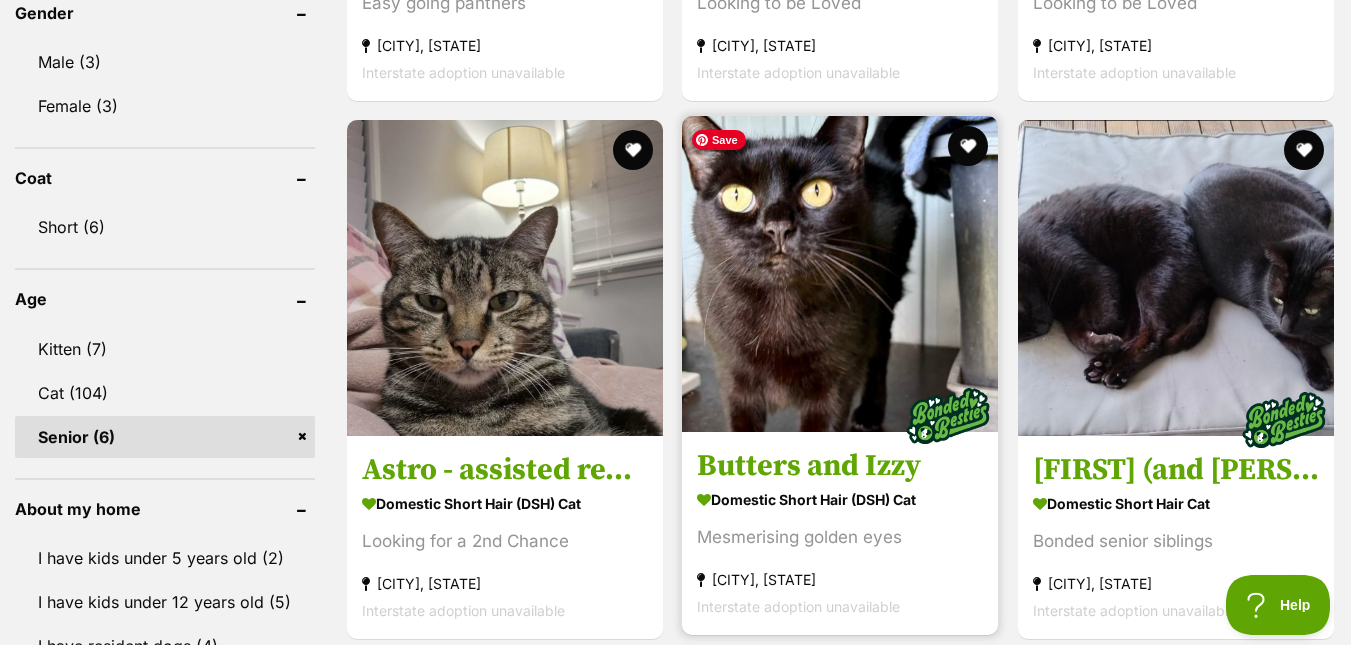 click at bounding box center (840, 274) 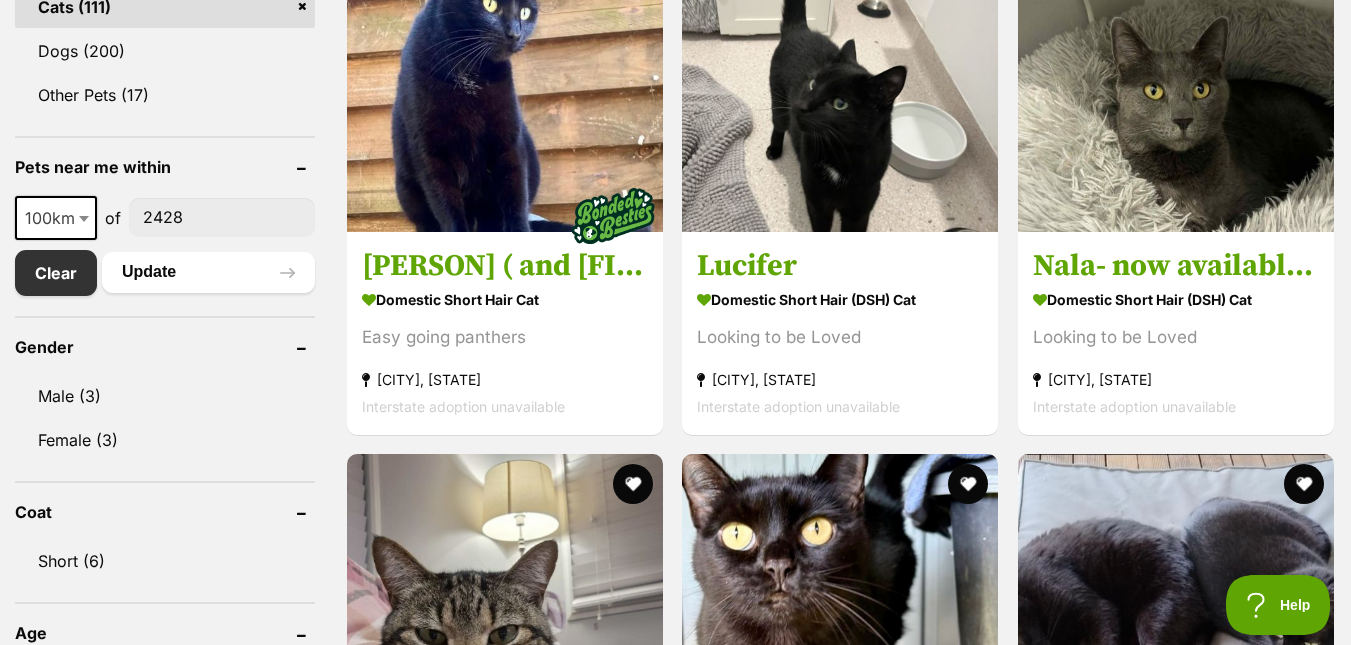 scroll, scrollTop: 704, scrollLeft: 0, axis: vertical 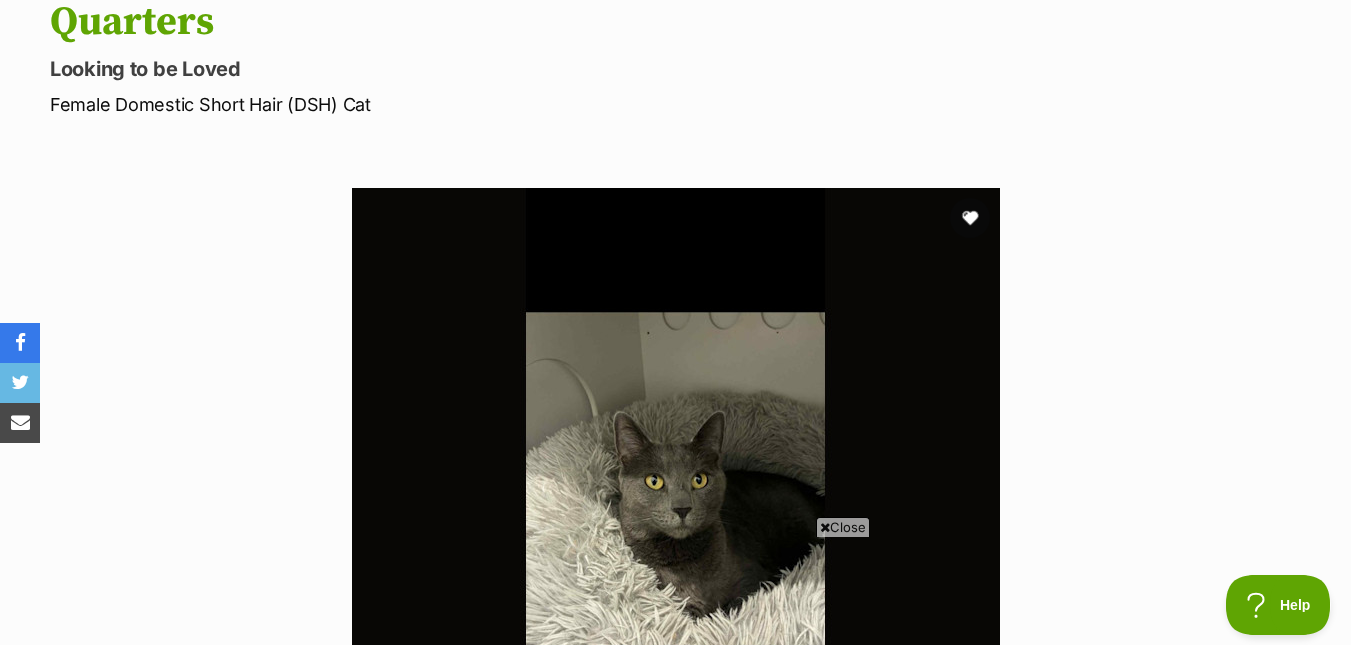 click on "Close" at bounding box center (843, 527) 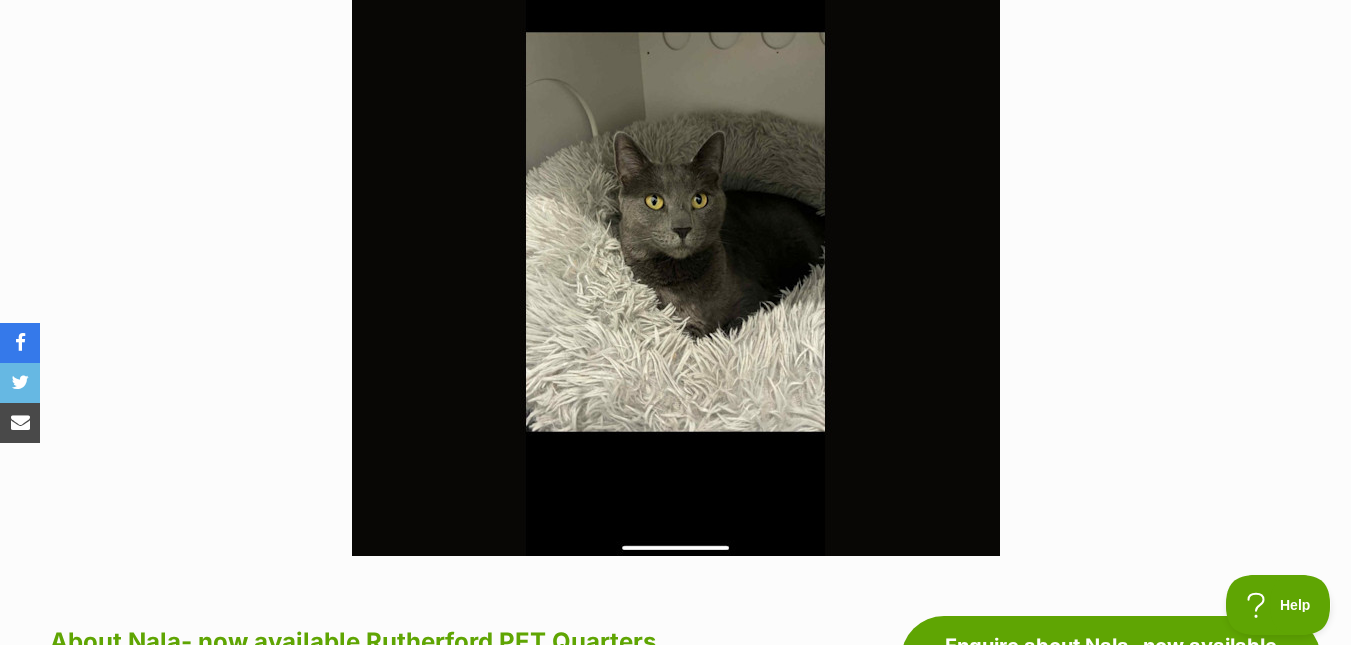 scroll, scrollTop: 561, scrollLeft: 0, axis: vertical 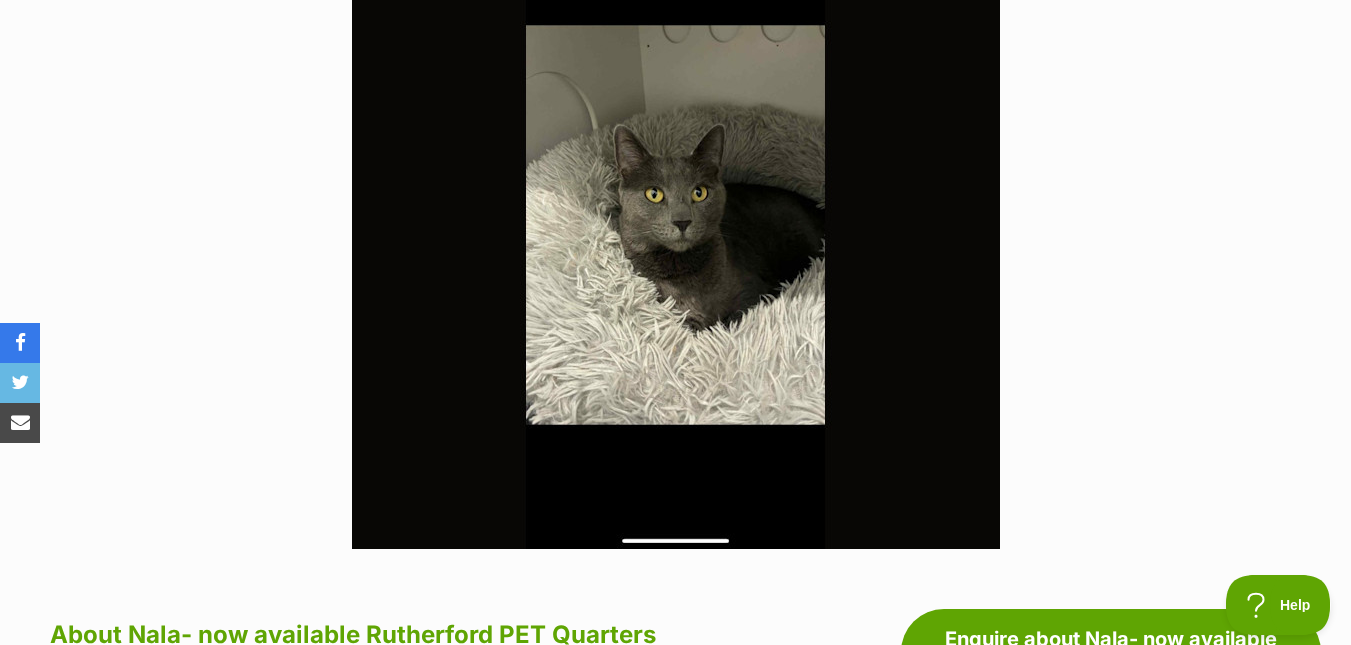 click at bounding box center [676, 225] 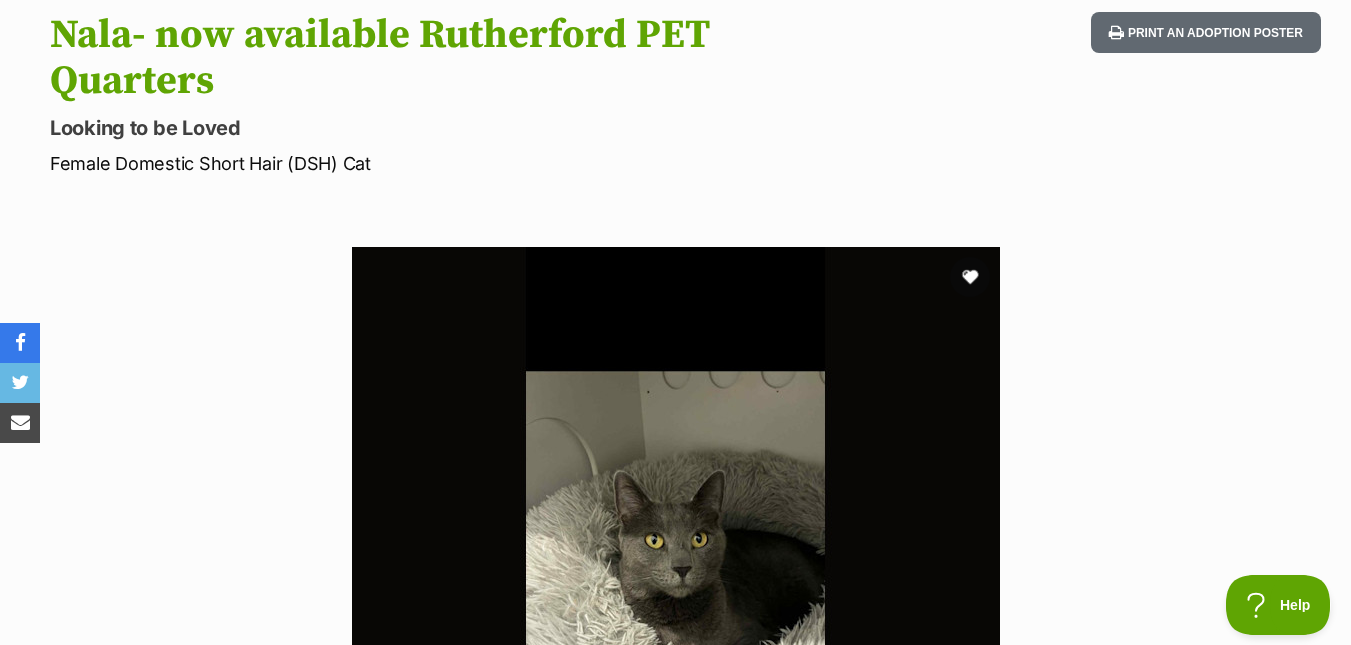 scroll, scrollTop: 0, scrollLeft: 0, axis: both 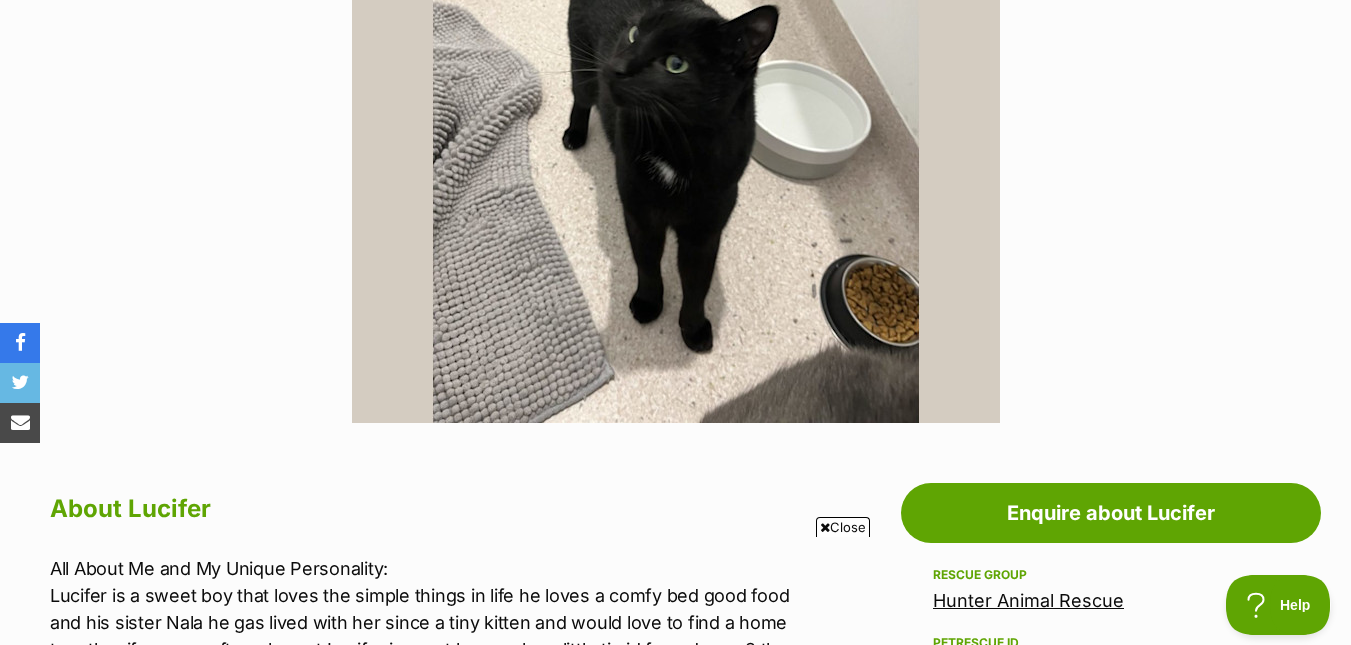 click on "Close" at bounding box center [843, 527] 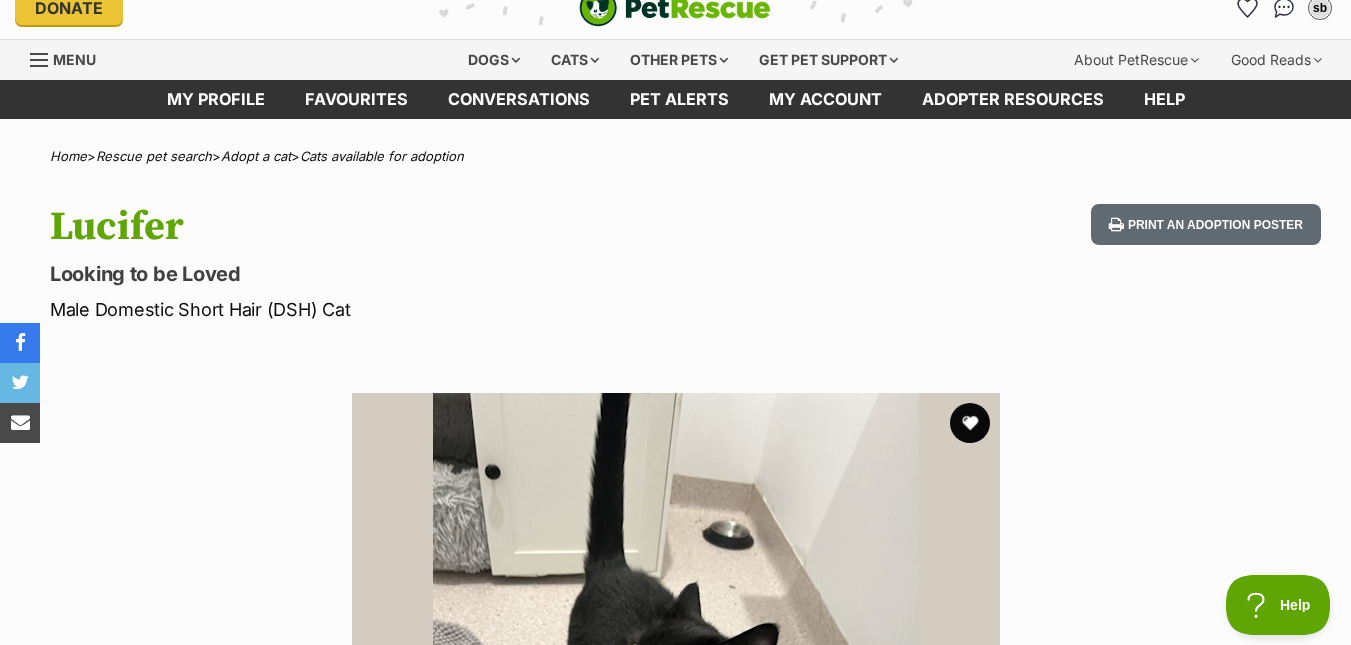 scroll, scrollTop: 0, scrollLeft: 0, axis: both 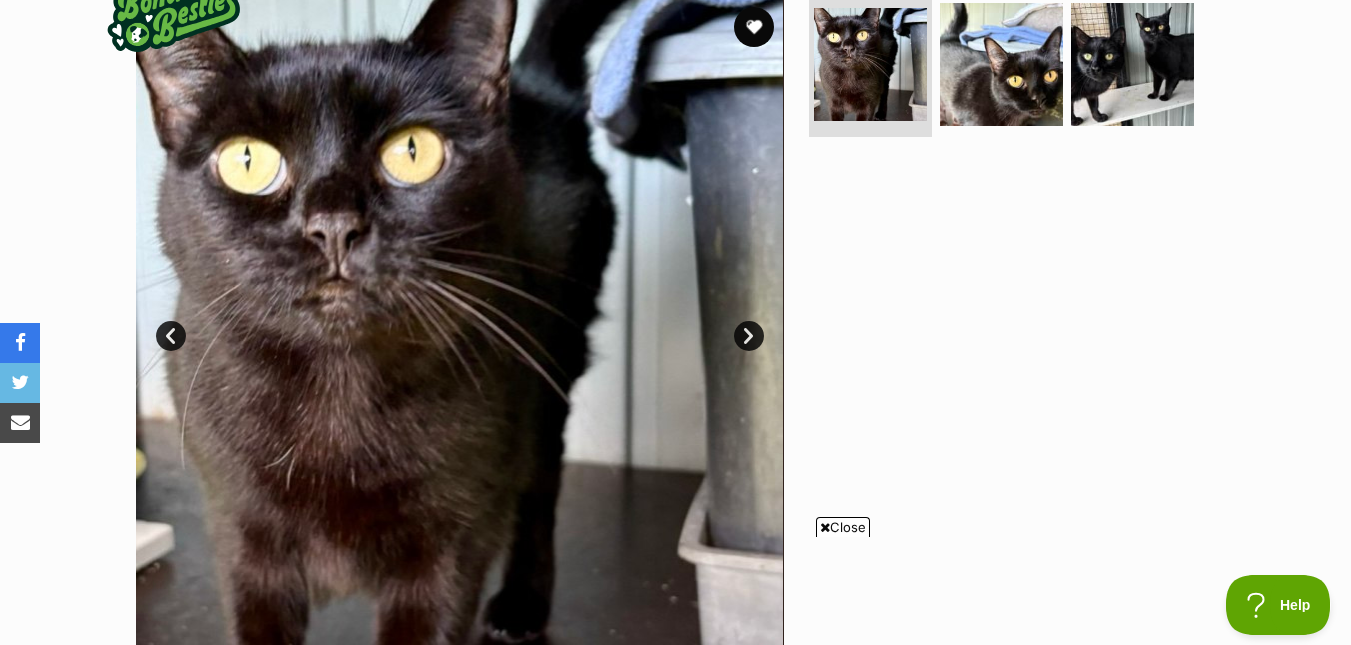 click on "Next" at bounding box center [749, 336] 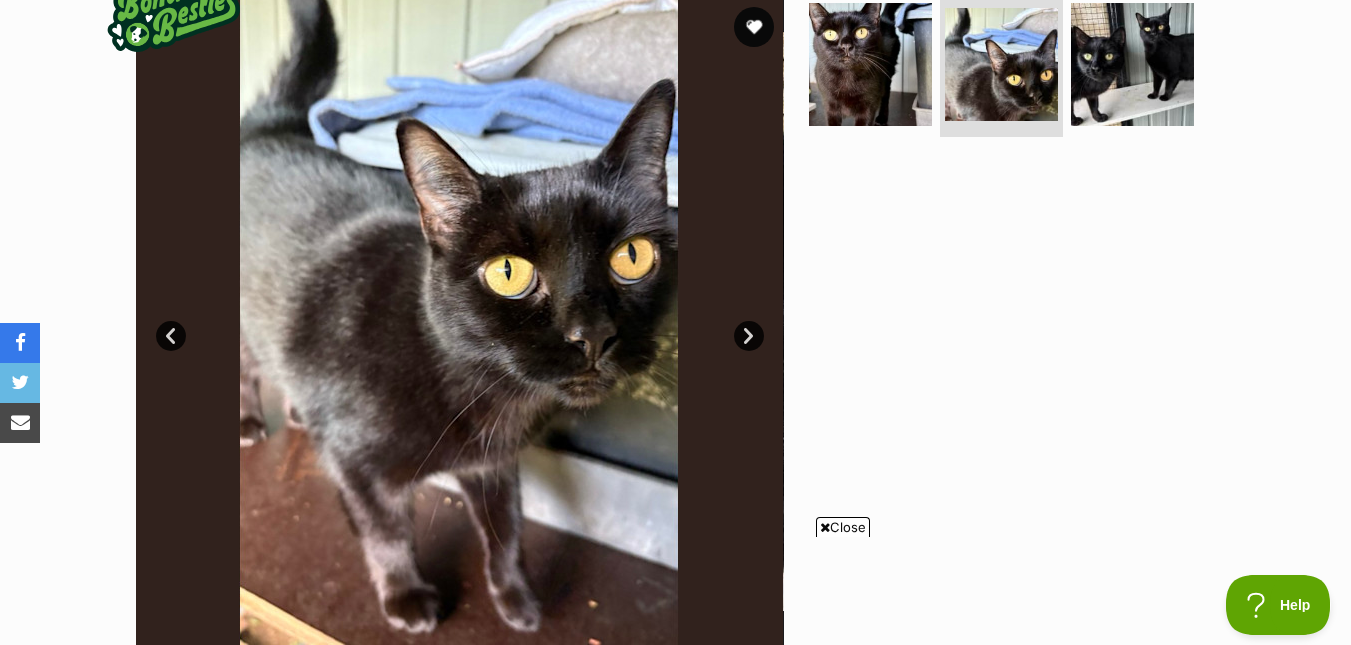 click on "Next" at bounding box center [749, 336] 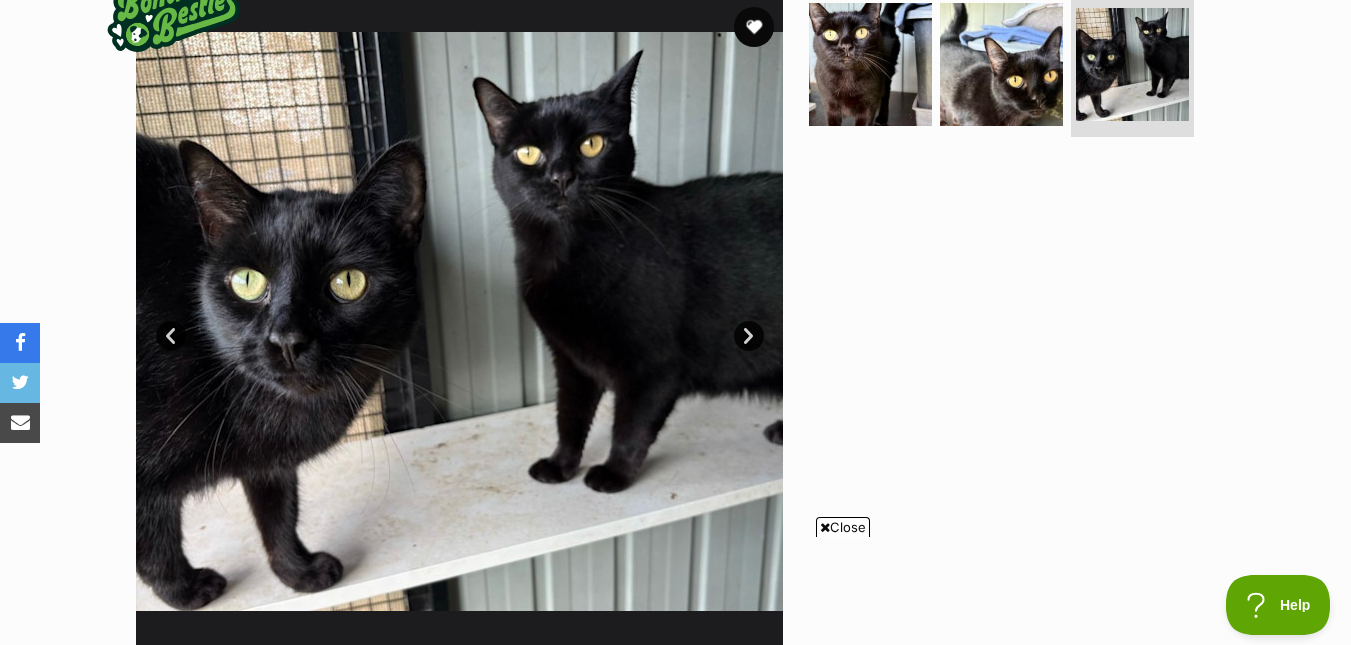 click on "Next" at bounding box center [749, 336] 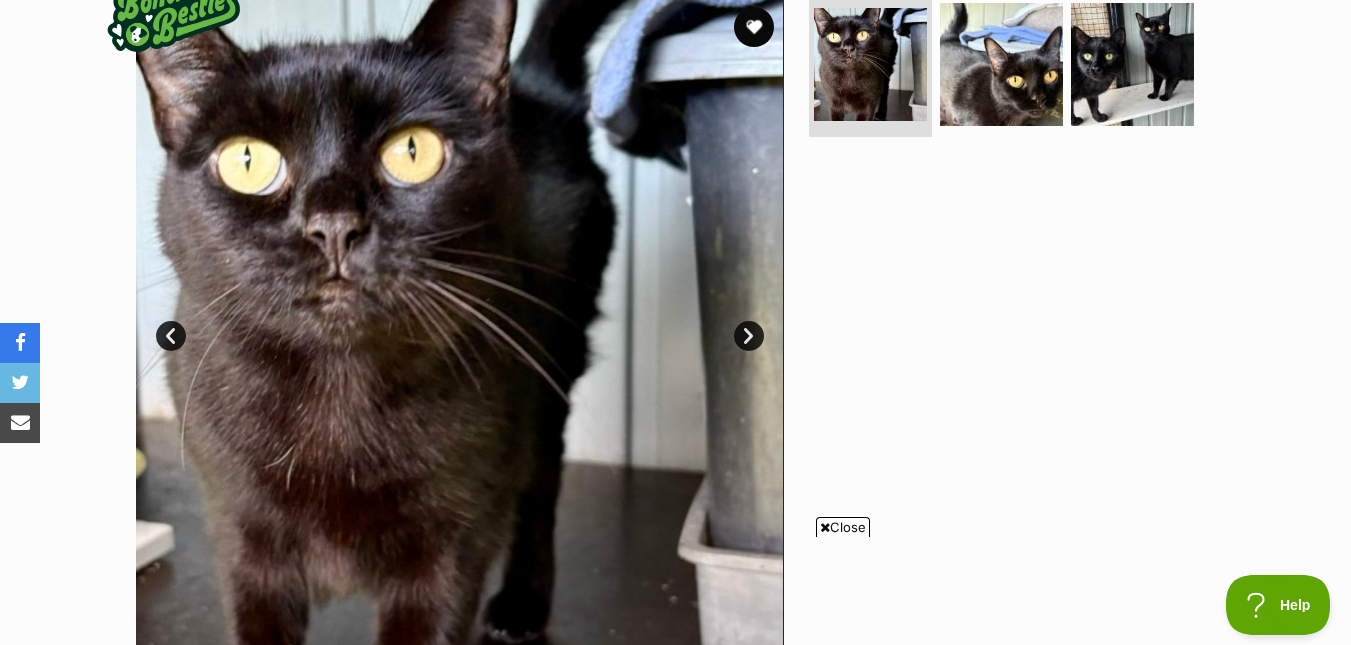 click on "Next" at bounding box center (749, 336) 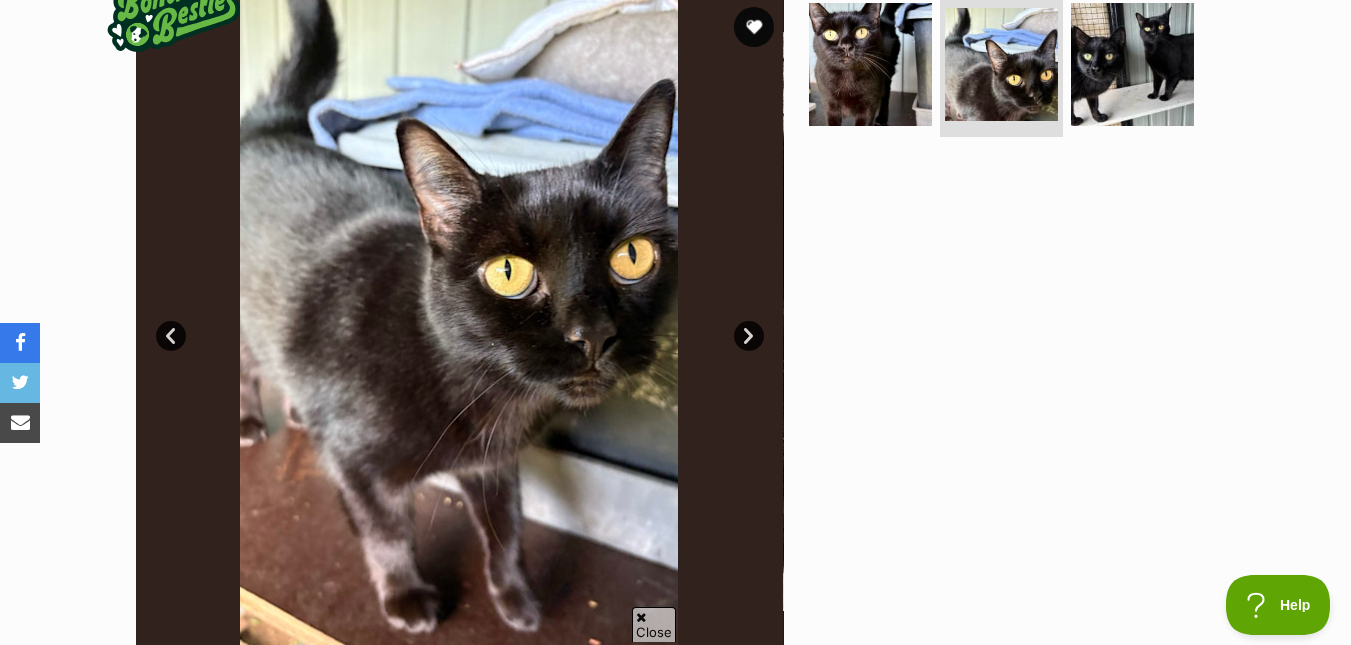 scroll, scrollTop: 0, scrollLeft: 0, axis: both 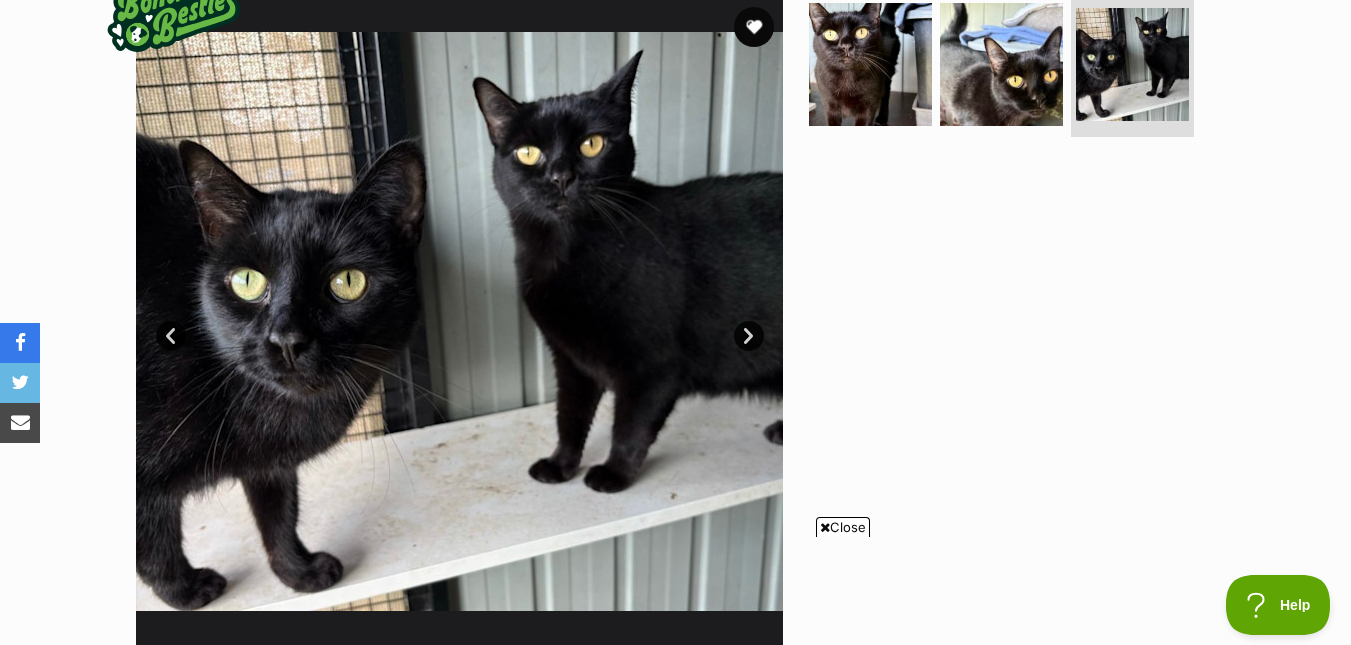 click on "Next" at bounding box center (749, 336) 